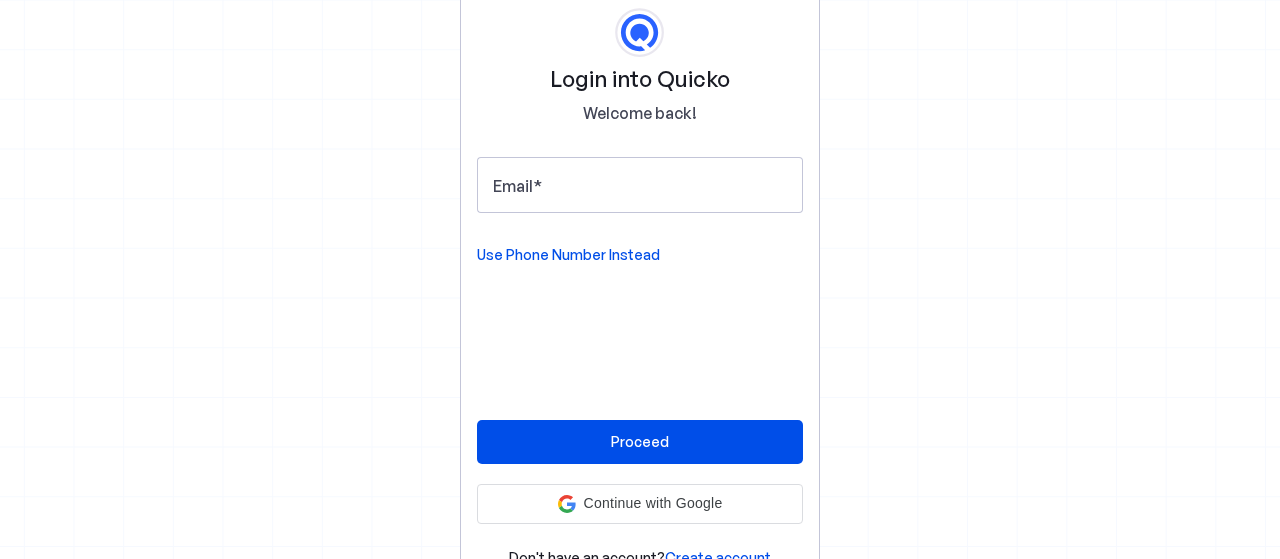 scroll, scrollTop: 0, scrollLeft: 0, axis: both 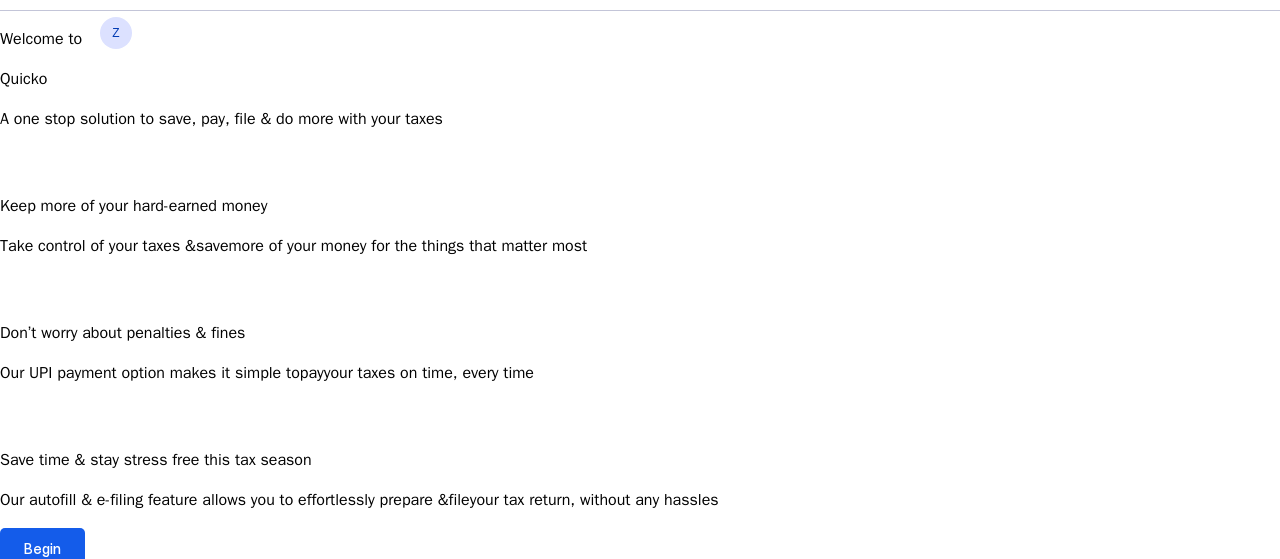 click at bounding box center [42, 548] 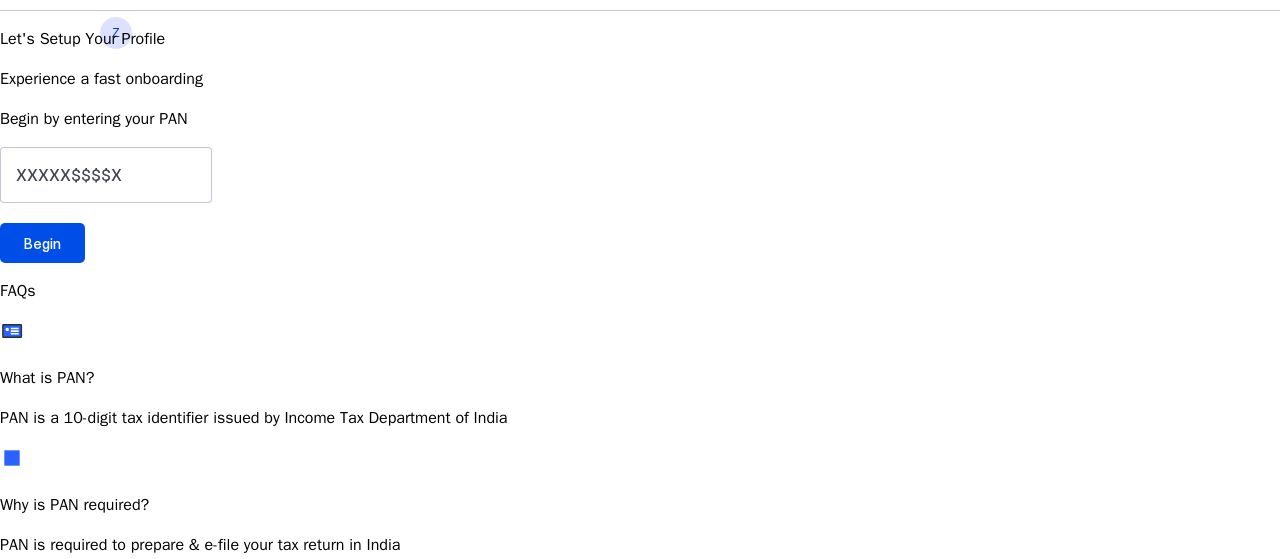 scroll, scrollTop: 0, scrollLeft: 0, axis: both 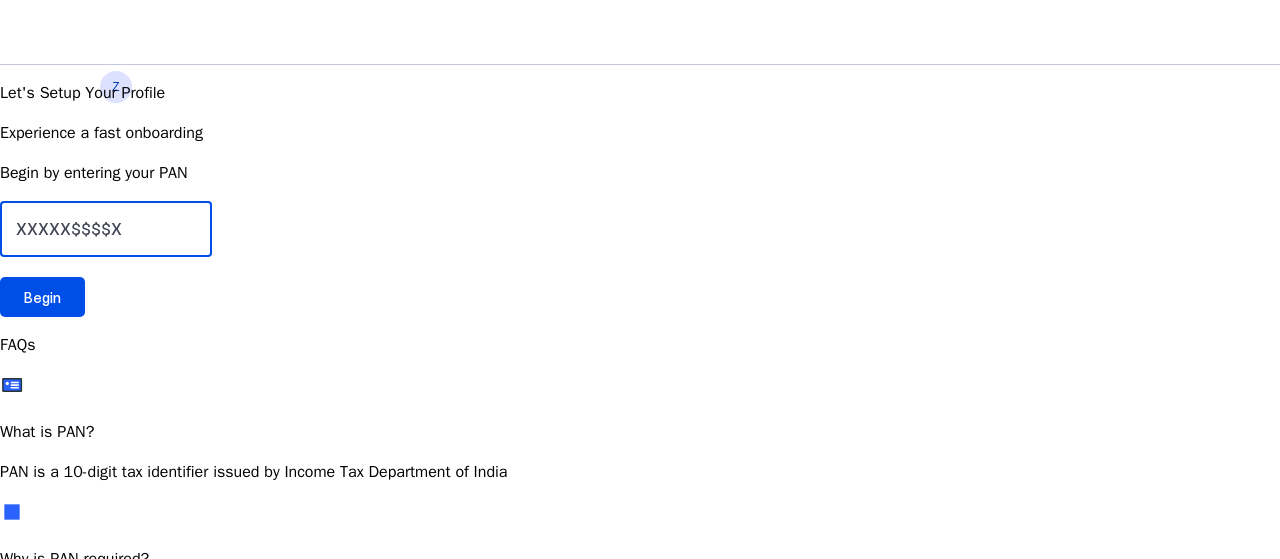 click at bounding box center [106, 229] 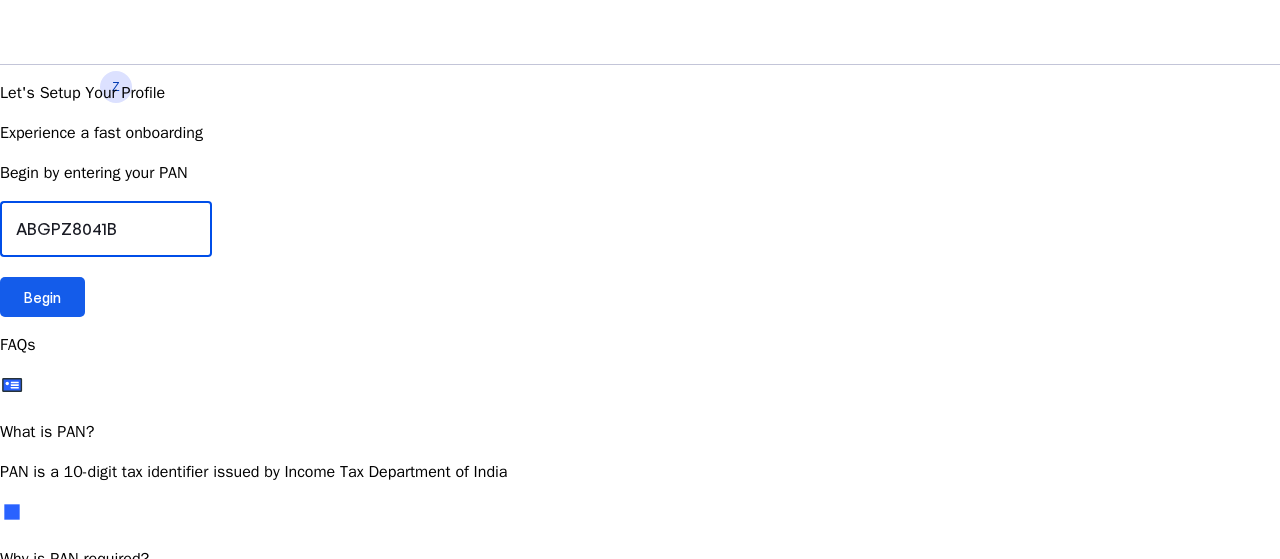 type on "ABGPZ8041B" 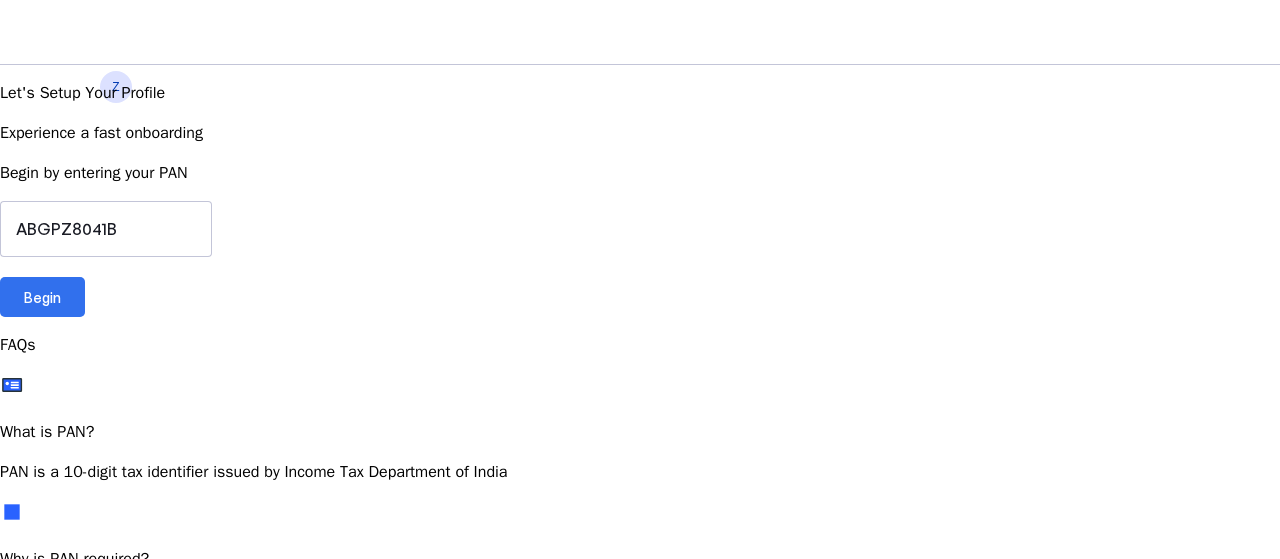 click on "Begin" at bounding box center (42, 297) 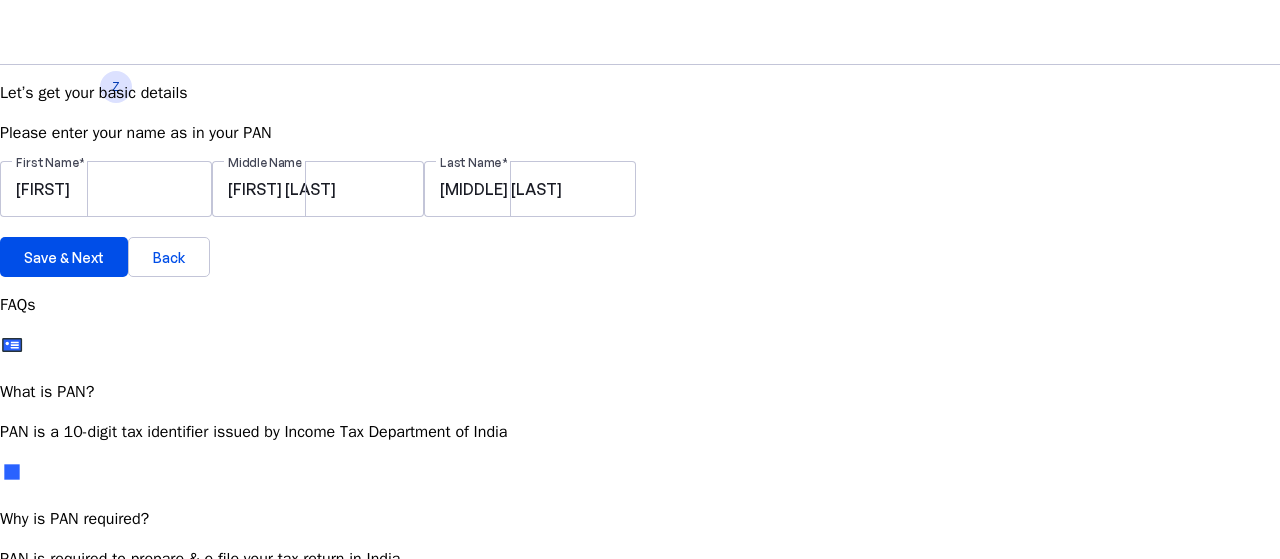 scroll, scrollTop: 37, scrollLeft: 0, axis: vertical 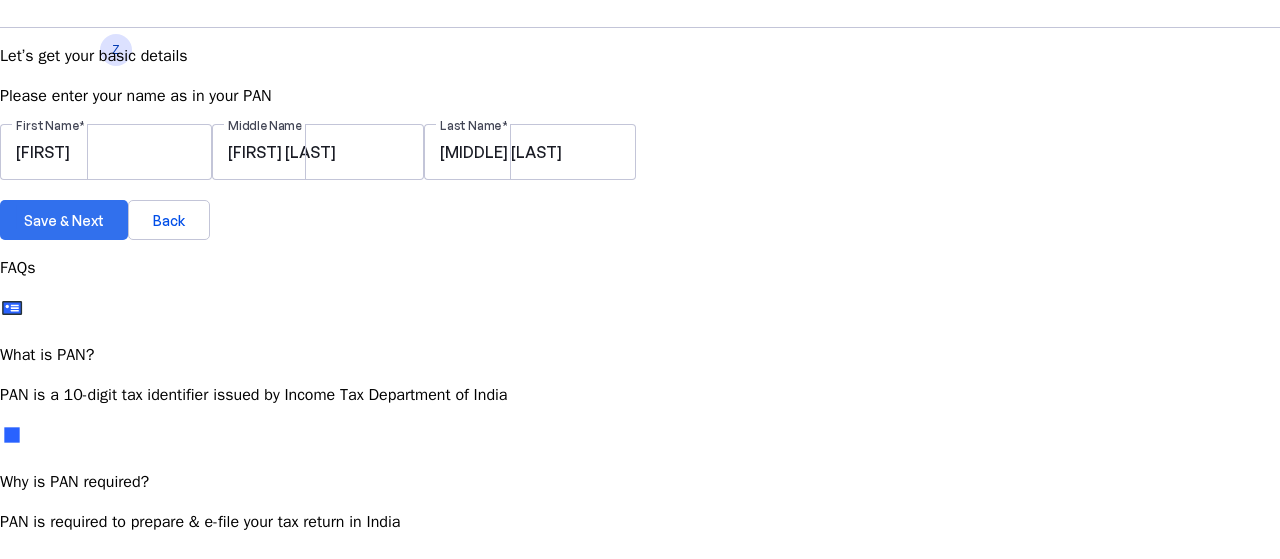 click at bounding box center (64, 220) 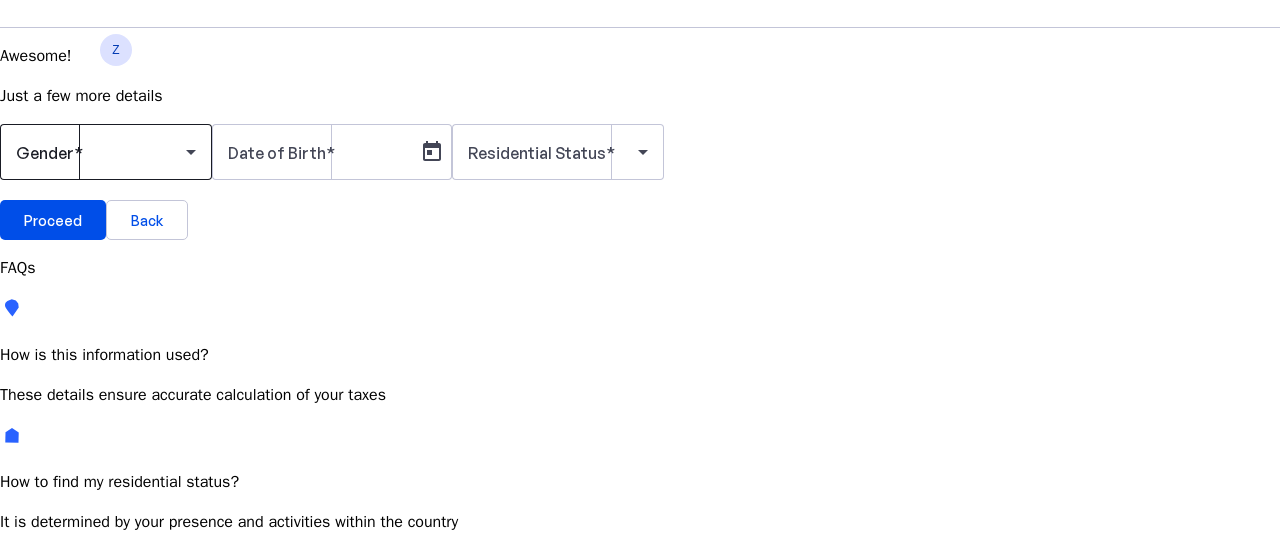 click on "Gender" at bounding box center (106, 152) 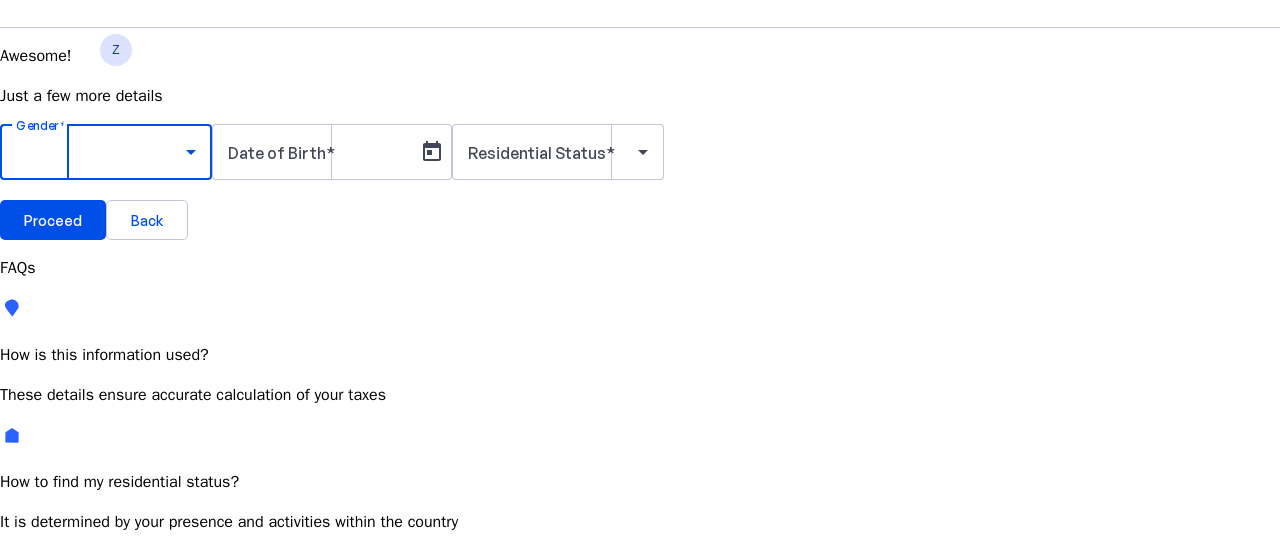 click on "Male" at bounding box center [154, 709] 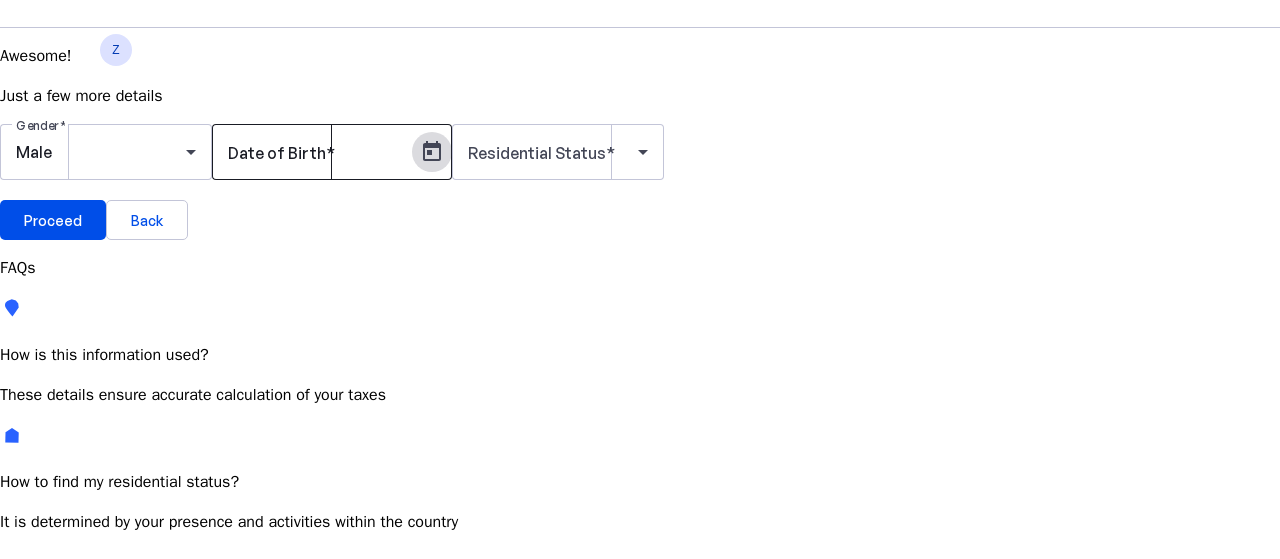 click at bounding box center (432, 152) 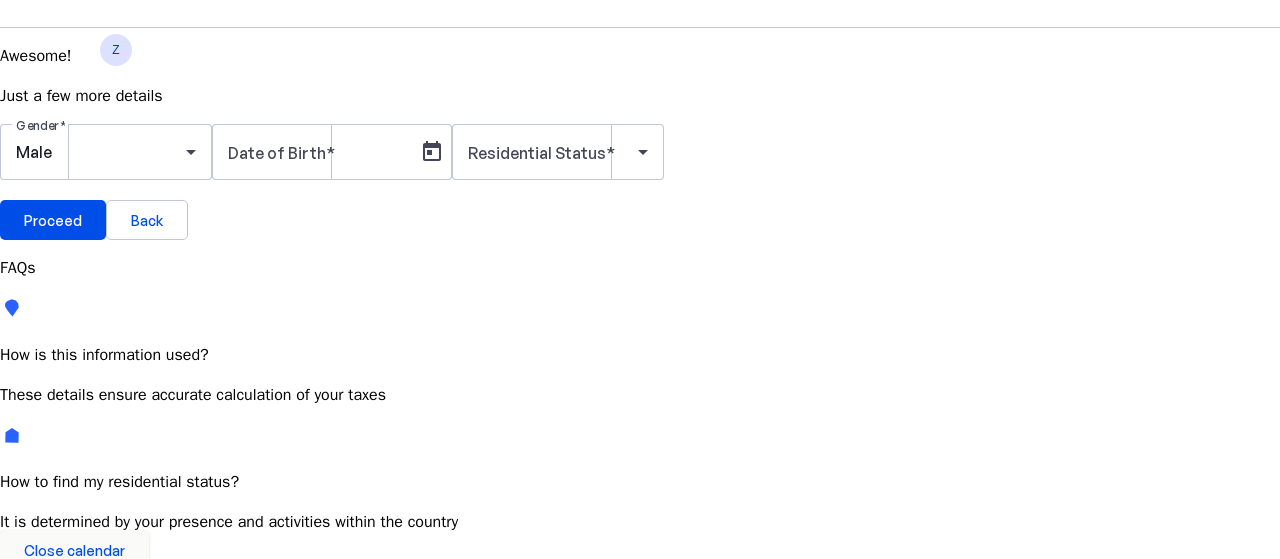 click on "JUL 2025" at bounding box center (116, 718) 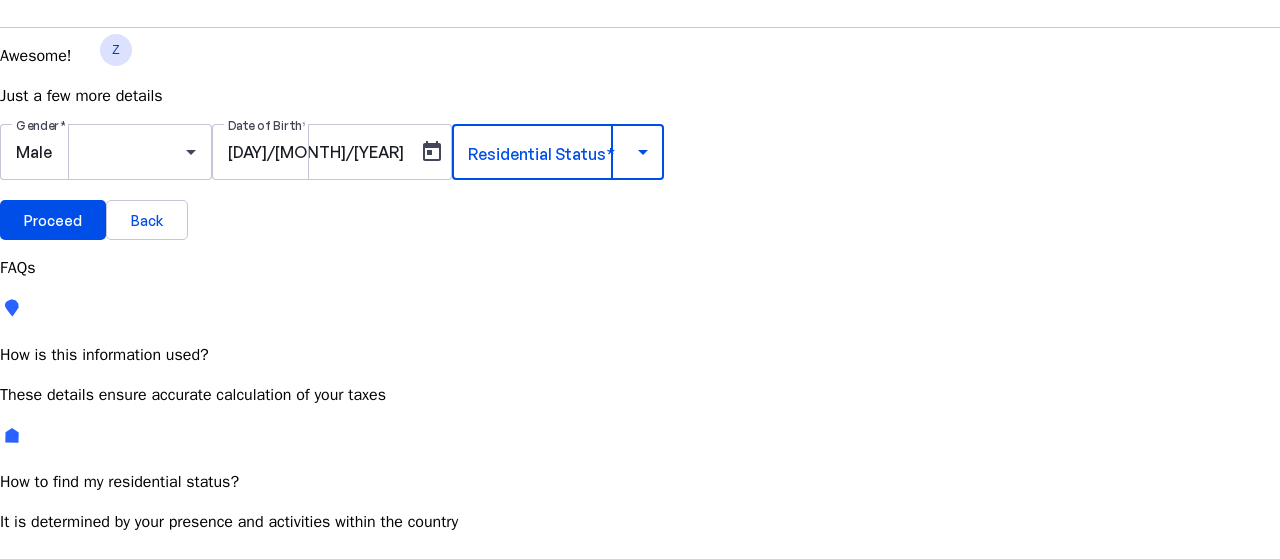 click at bounding box center [553, 152] 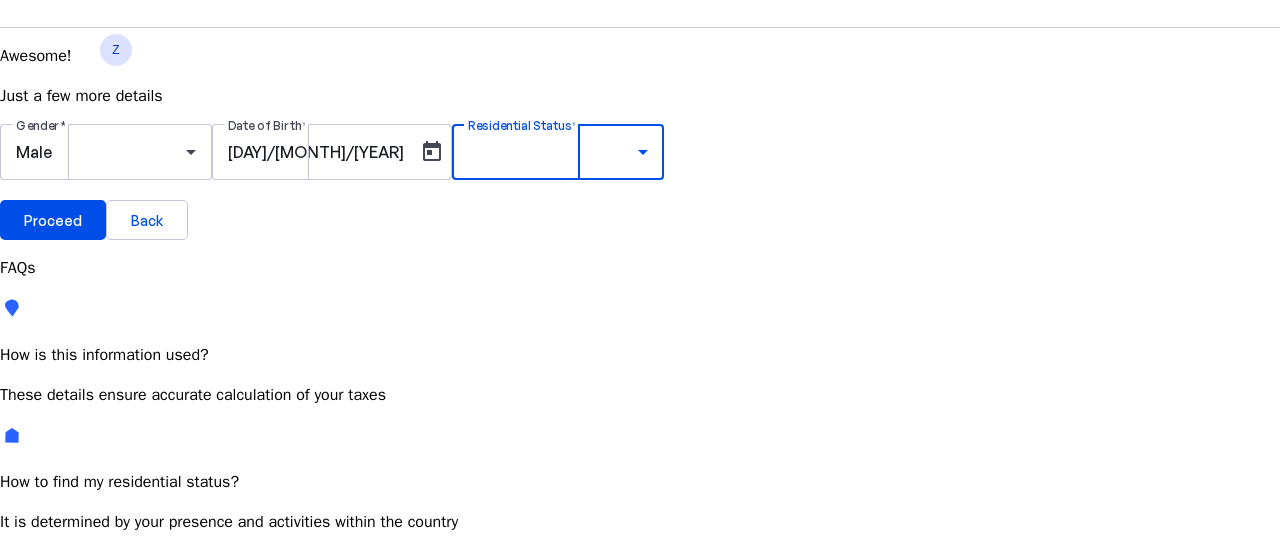 click on "Resident Most Common" at bounding box center [72, 729] 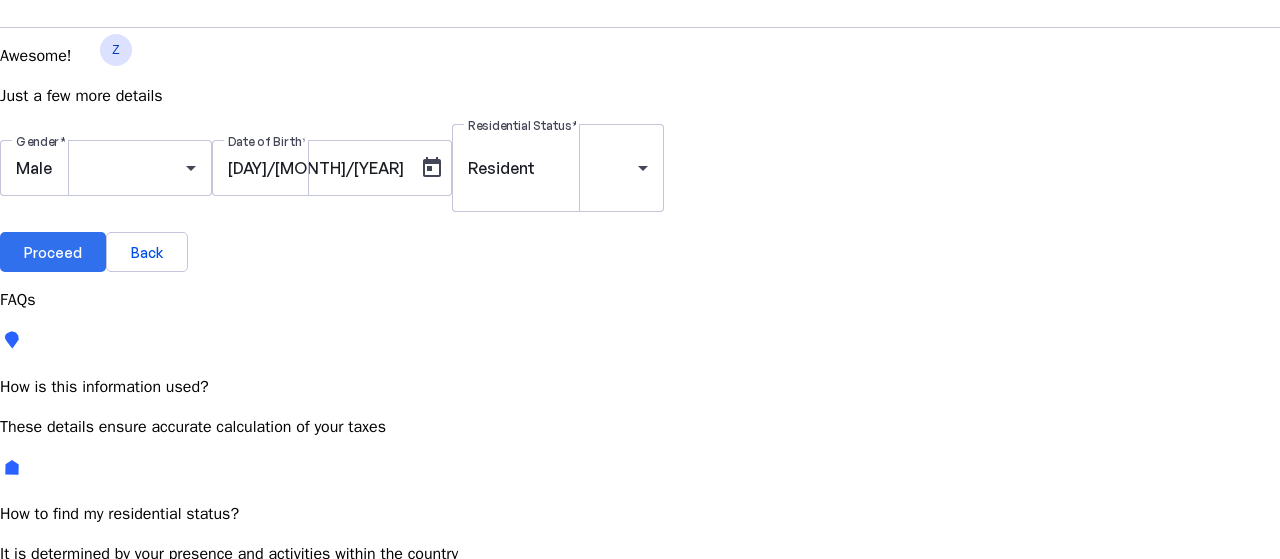 click on "Proceed" at bounding box center (53, 252) 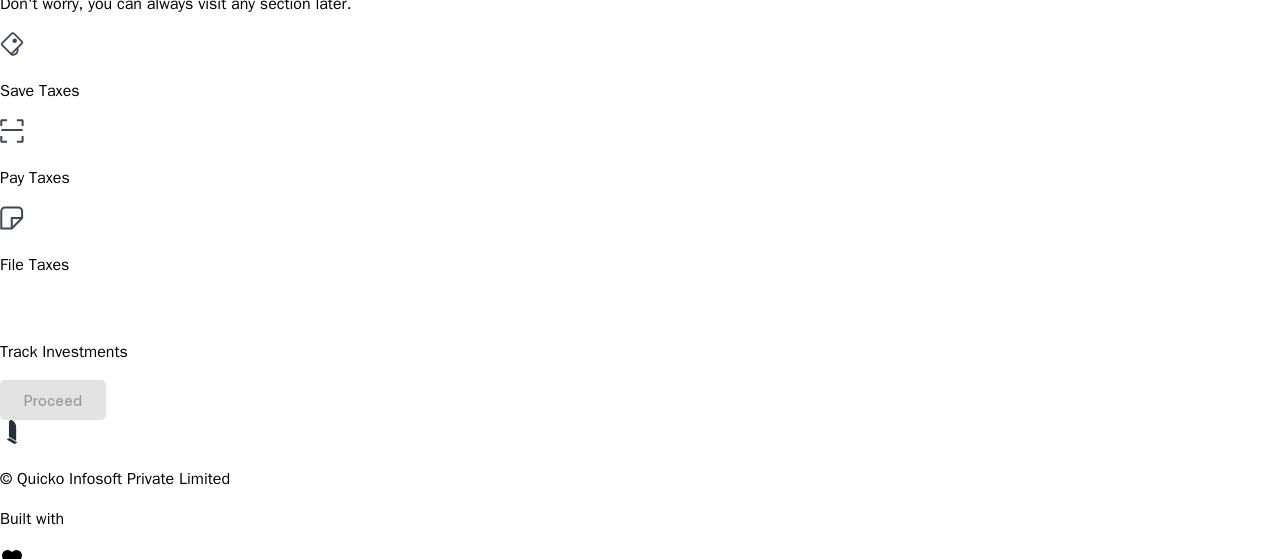 scroll, scrollTop: 160, scrollLeft: 0, axis: vertical 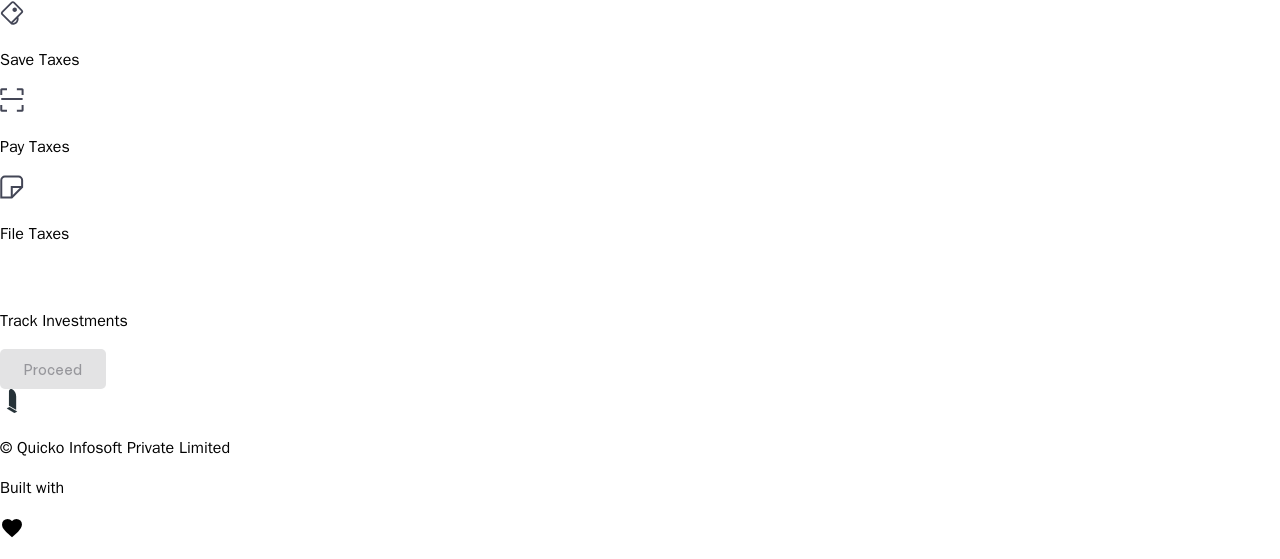 click on "File Taxes" at bounding box center [640, 210] 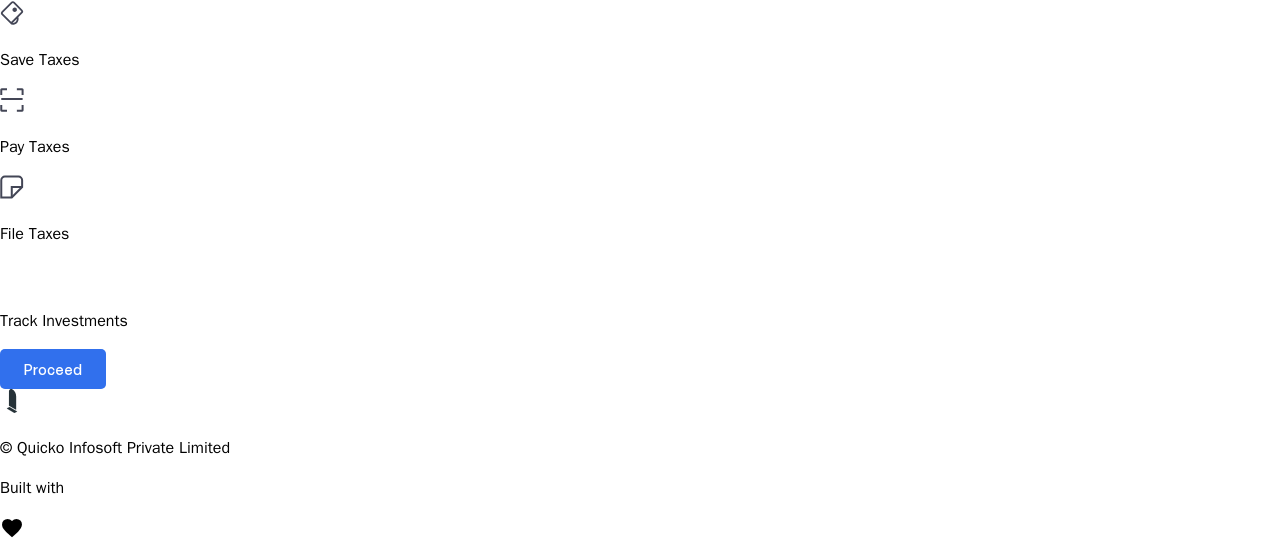click at bounding box center [53, 369] 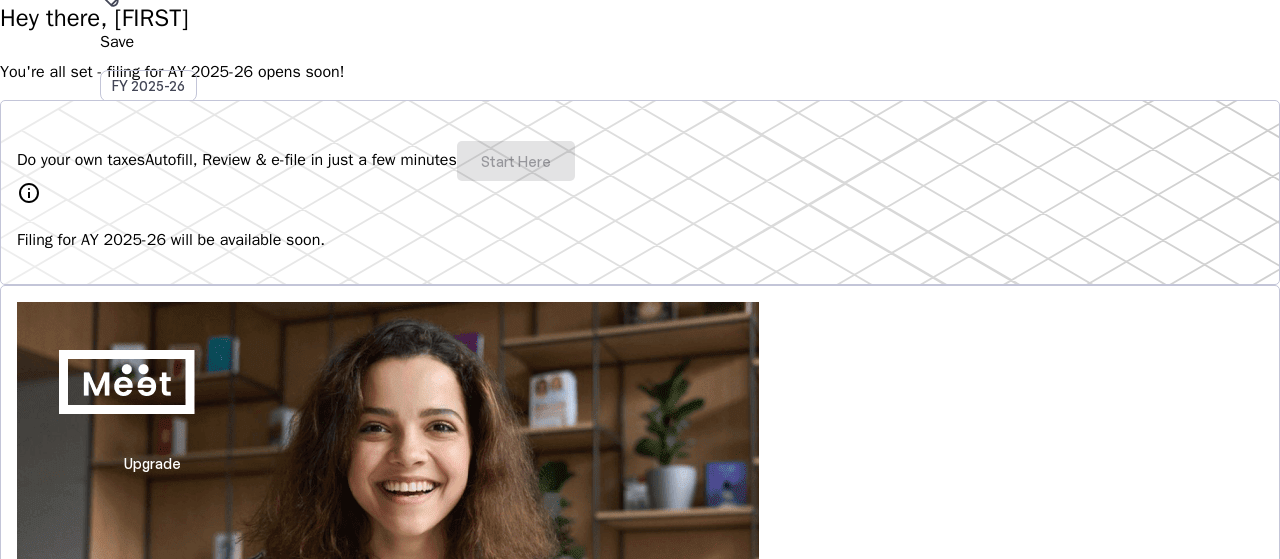 scroll, scrollTop: 0, scrollLeft: 0, axis: both 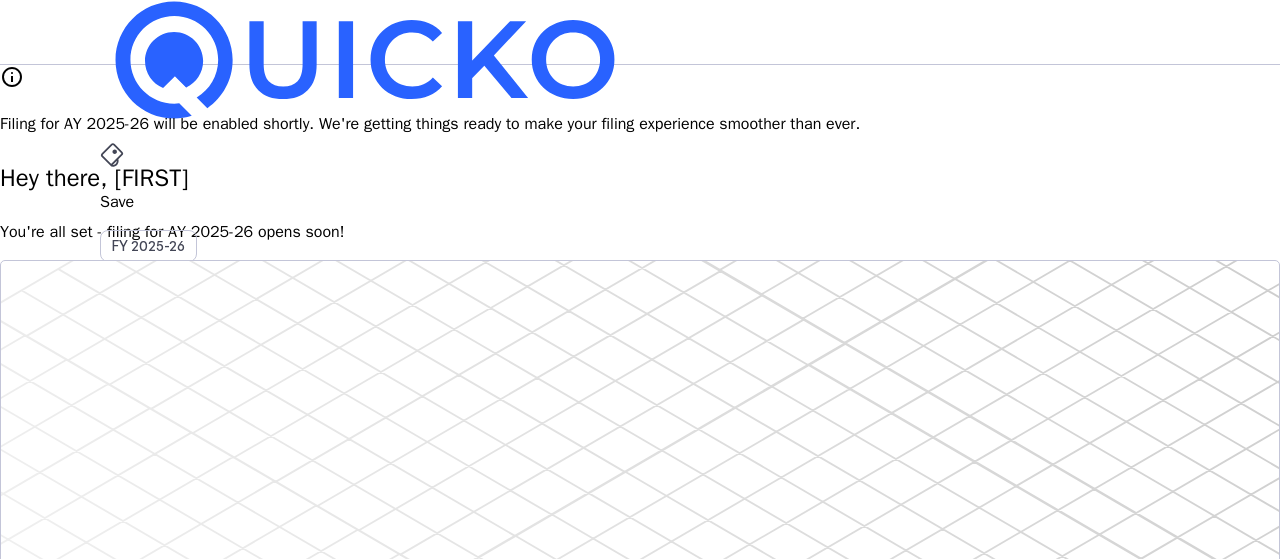 click on "Hey there, [FIRST]" at bounding box center (640, 178) 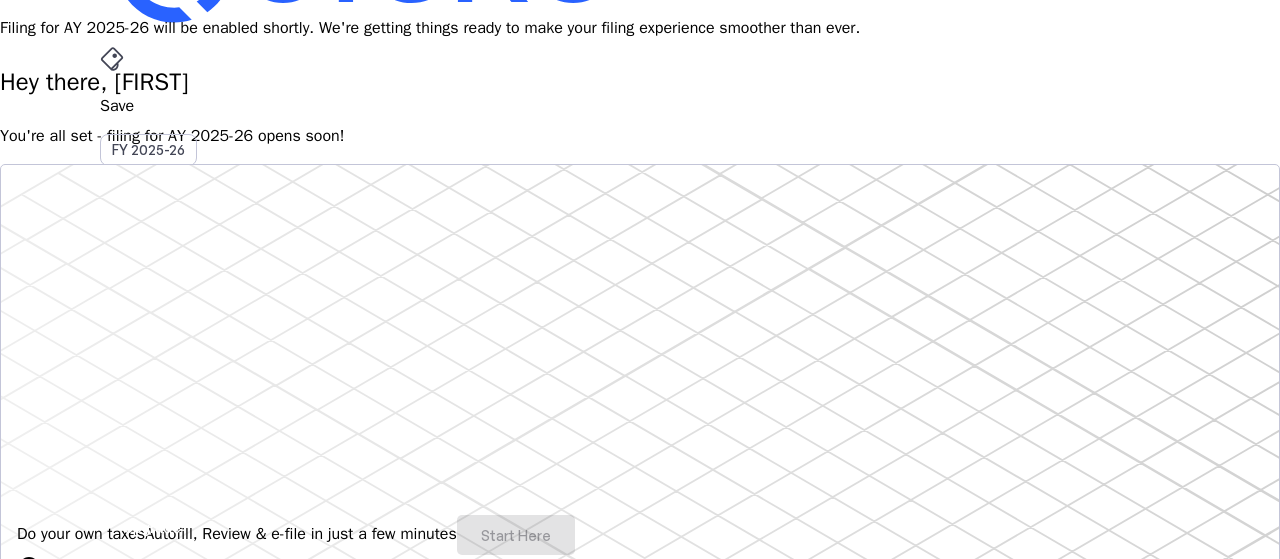 scroll, scrollTop: 0, scrollLeft: 0, axis: both 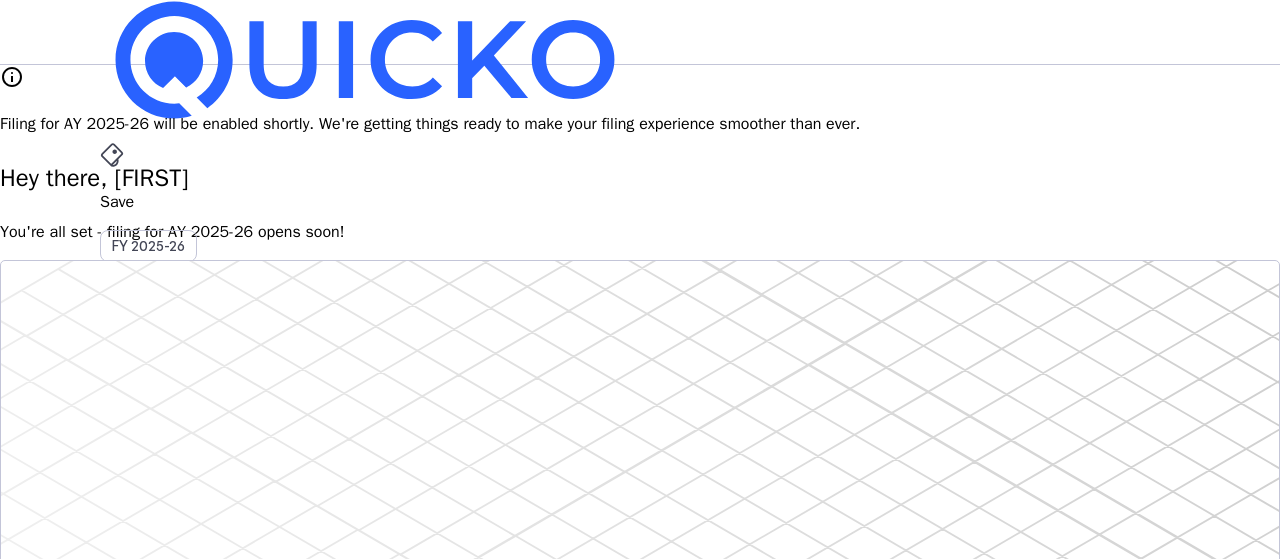 drag, startPoint x: 1257, startPoint y: 451, endPoint x: 1262, endPoint y: 529, distance: 78.160095 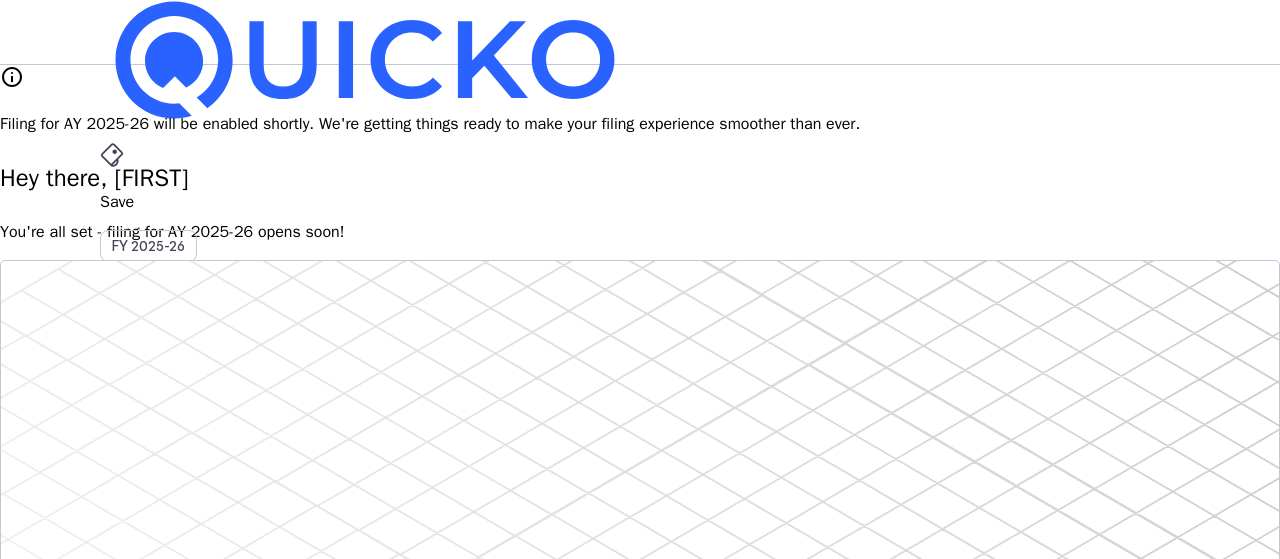 click on "Upgrade" at bounding box center (152, 623) 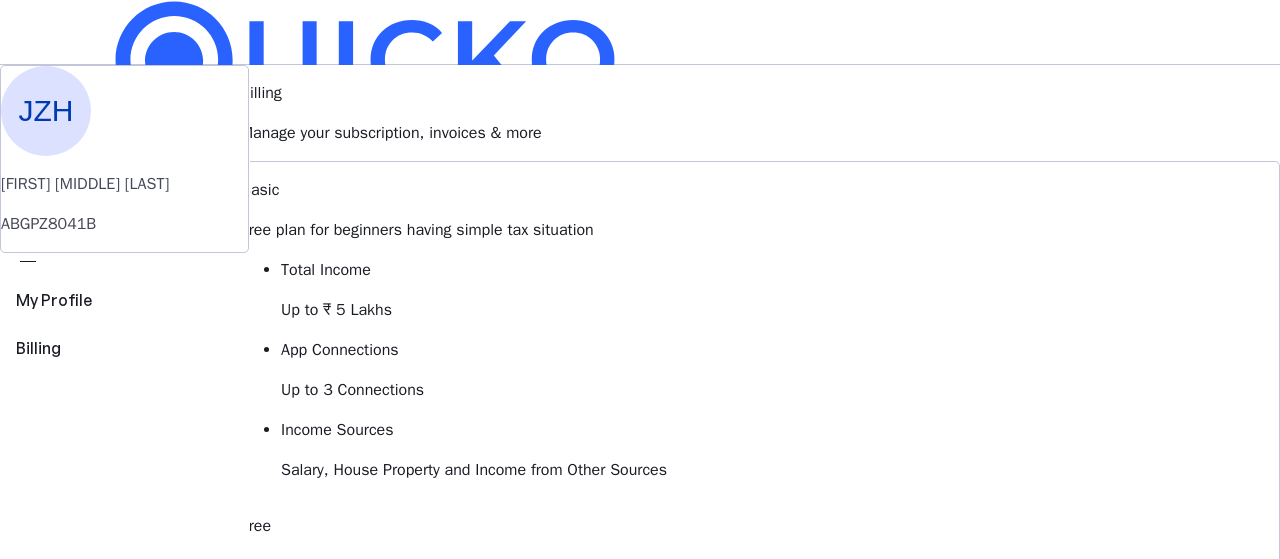 type 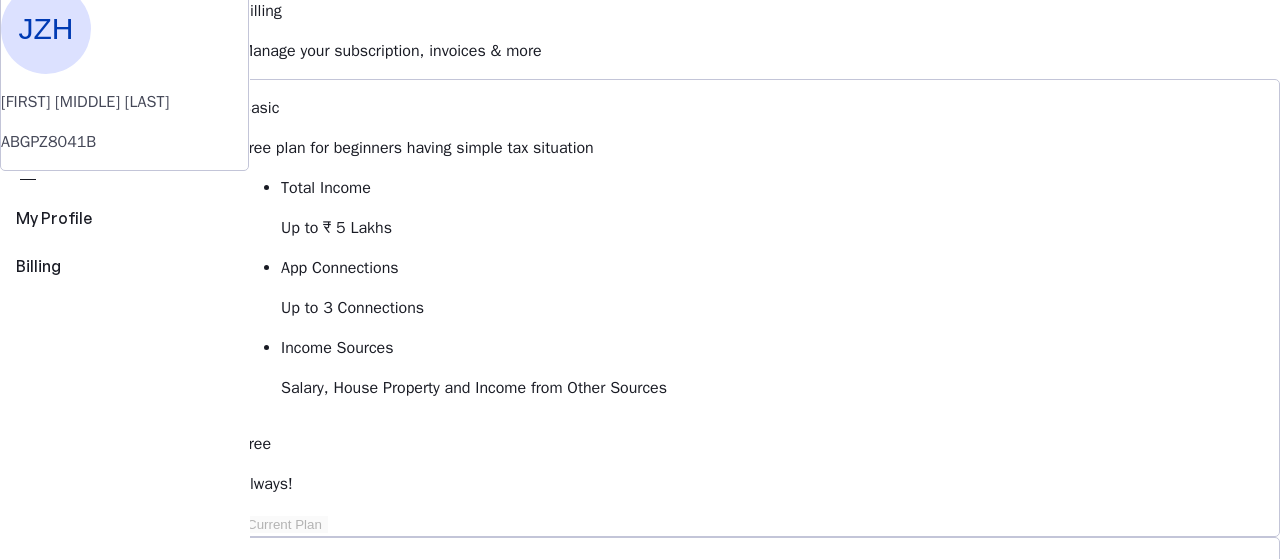 scroll, scrollTop: 80, scrollLeft: 0, axis: vertical 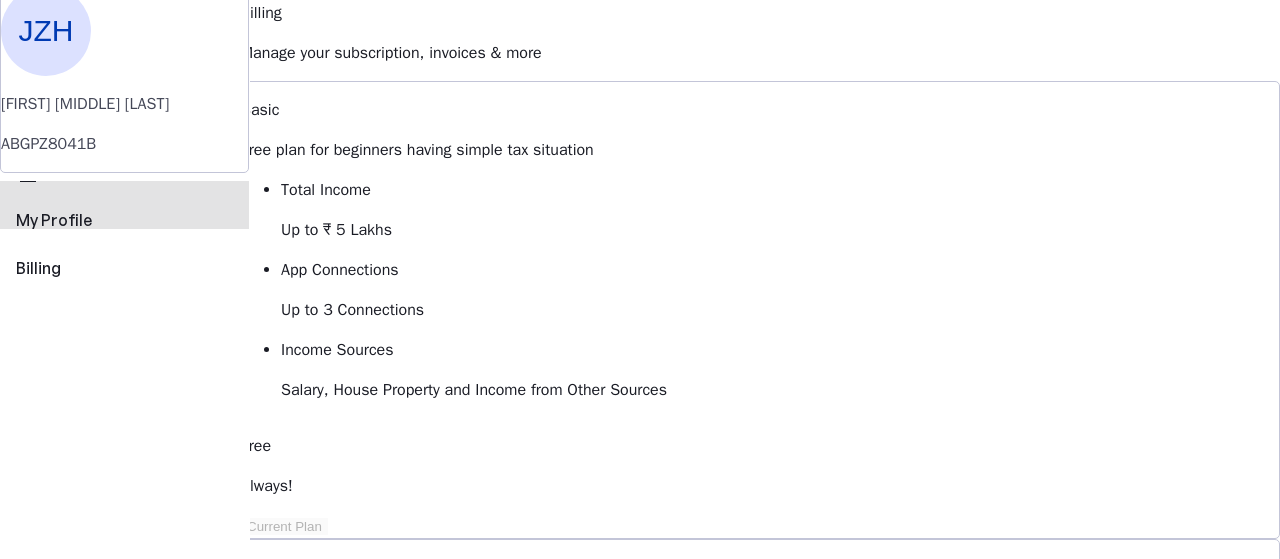 click on "perm_identity My Profile" at bounding box center [124, 205] 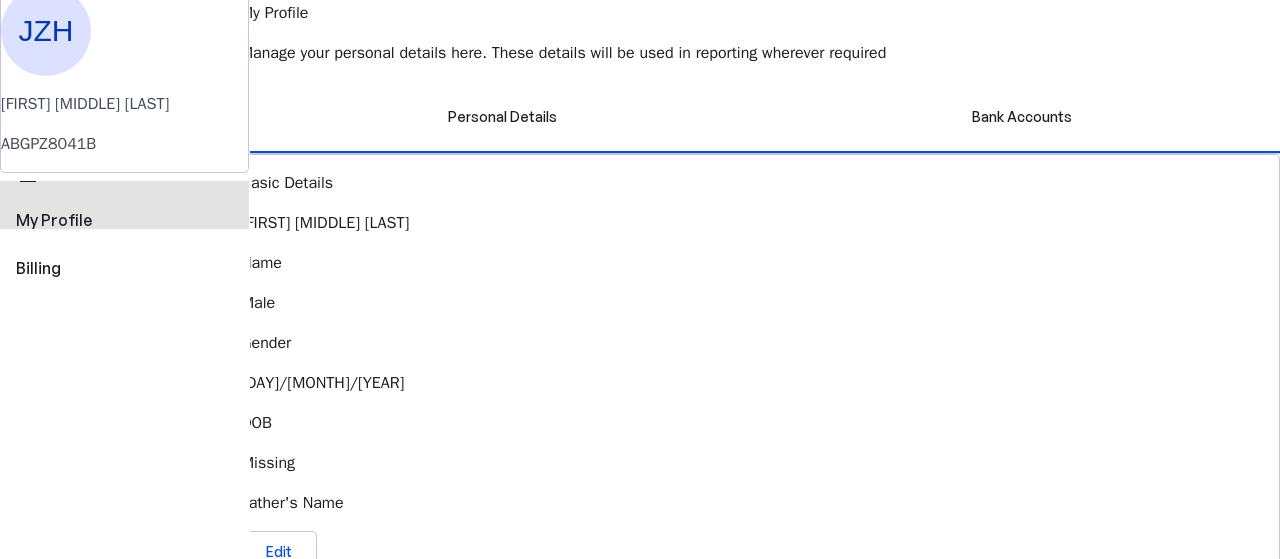 scroll, scrollTop: 0, scrollLeft: 0, axis: both 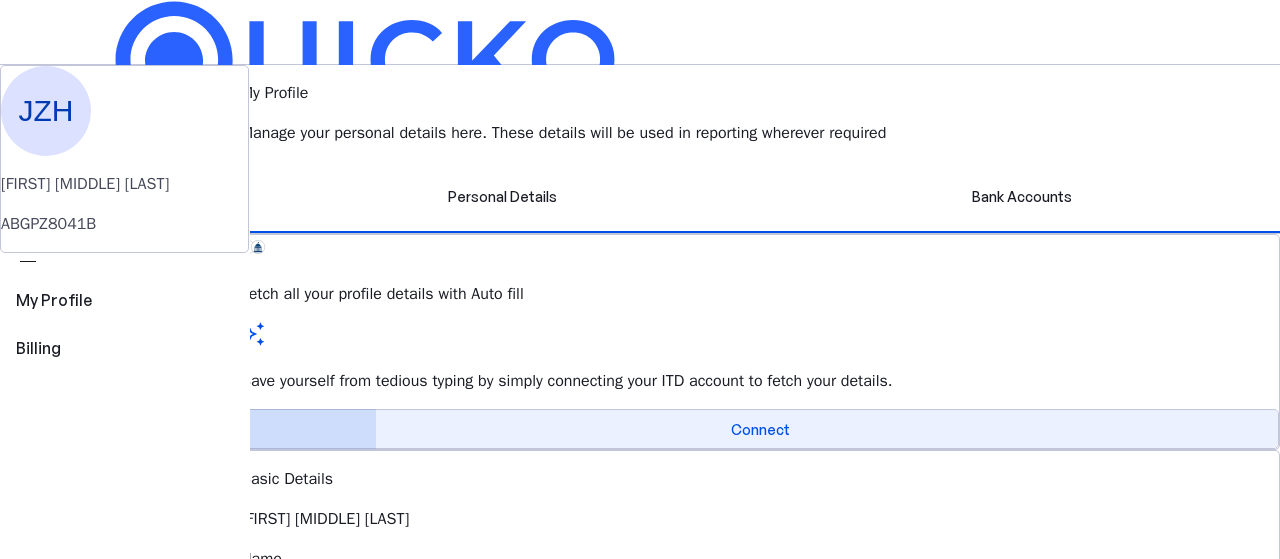 click on "Connect" at bounding box center [760, 429] 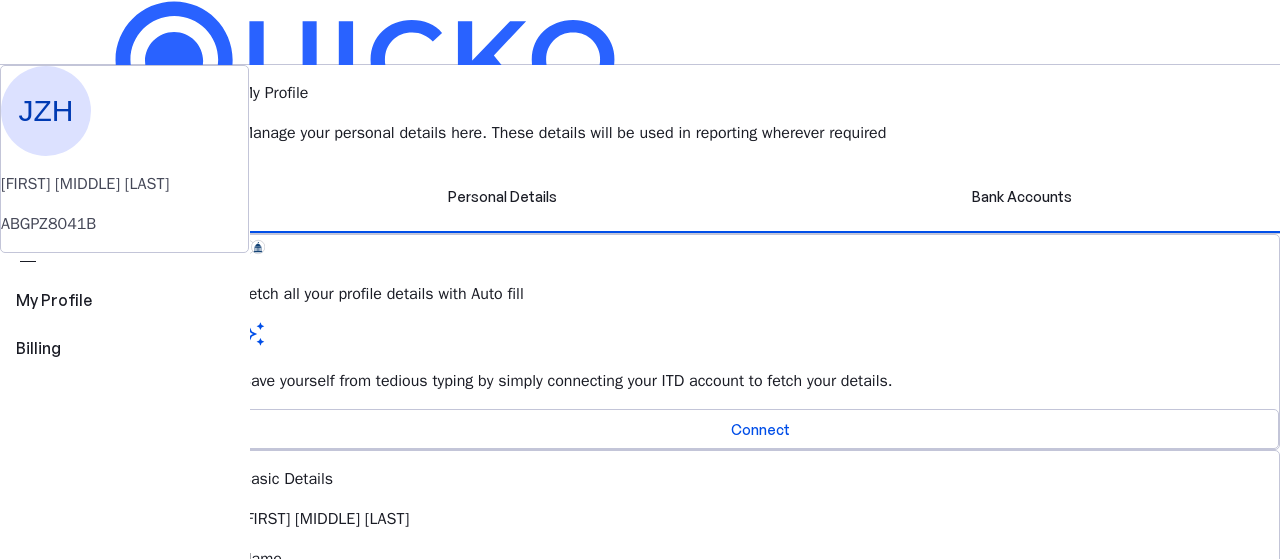 click on "Connect" at bounding box center [760, 429] 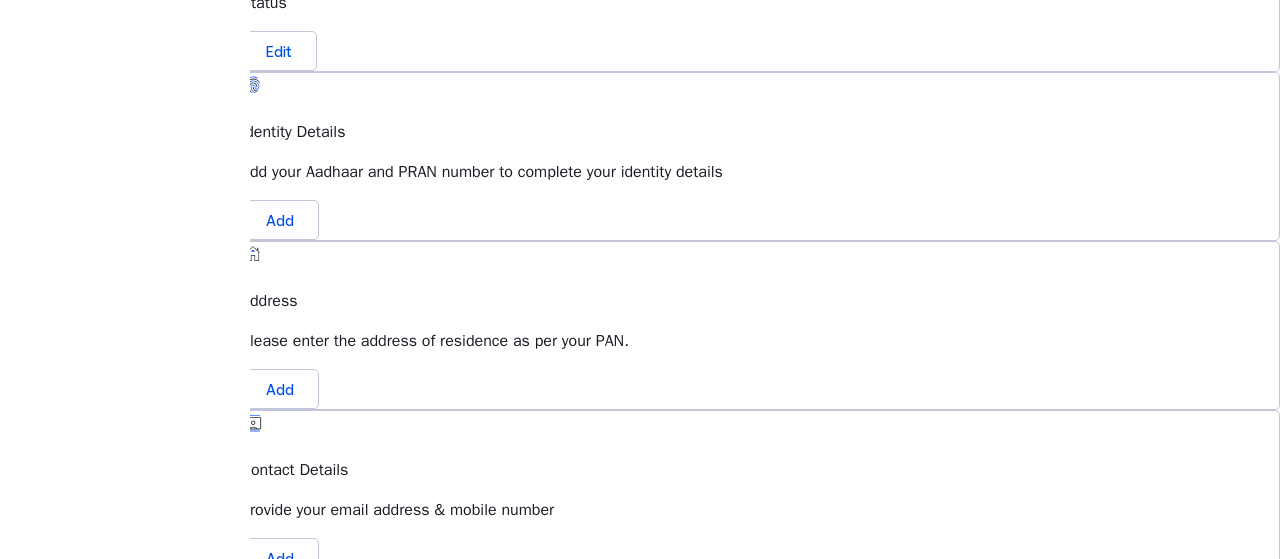 scroll, scrollTop: 998, scrollLeft: 0, axis: vertical 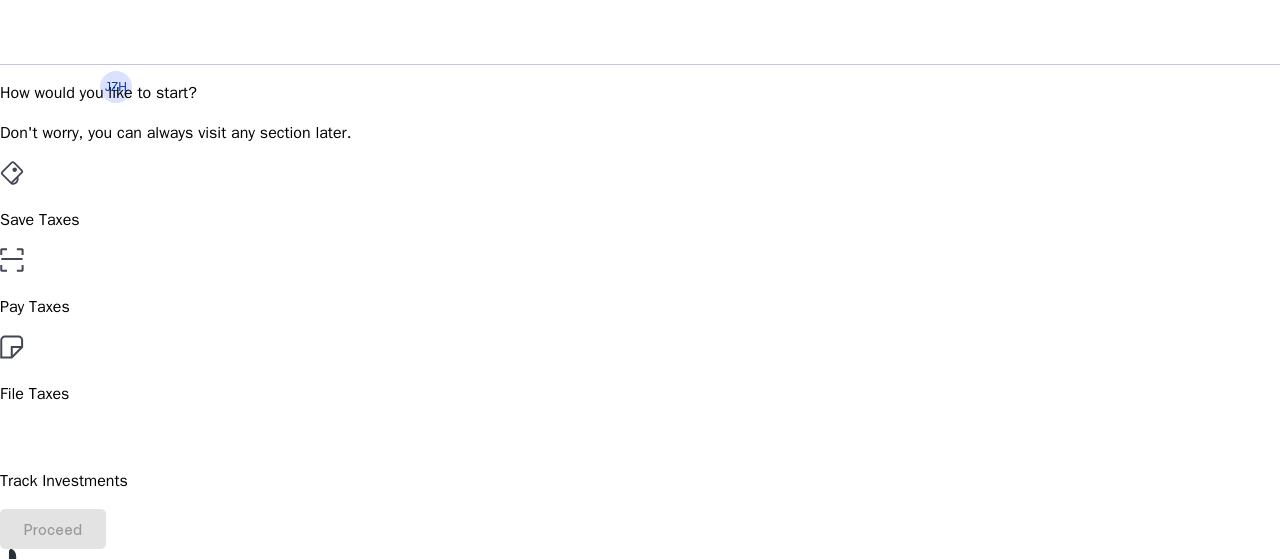 click on "Pay Taxes" at bounding box center [640, 220] 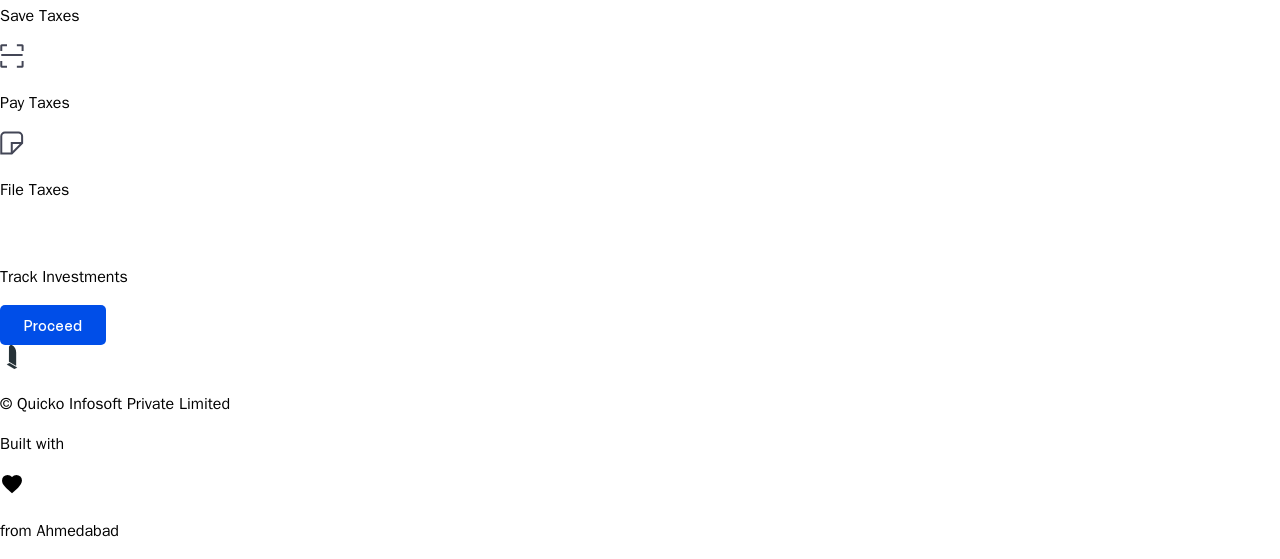 scroll, scrollTop: 280, scrollLeft: 0, axis: vertical 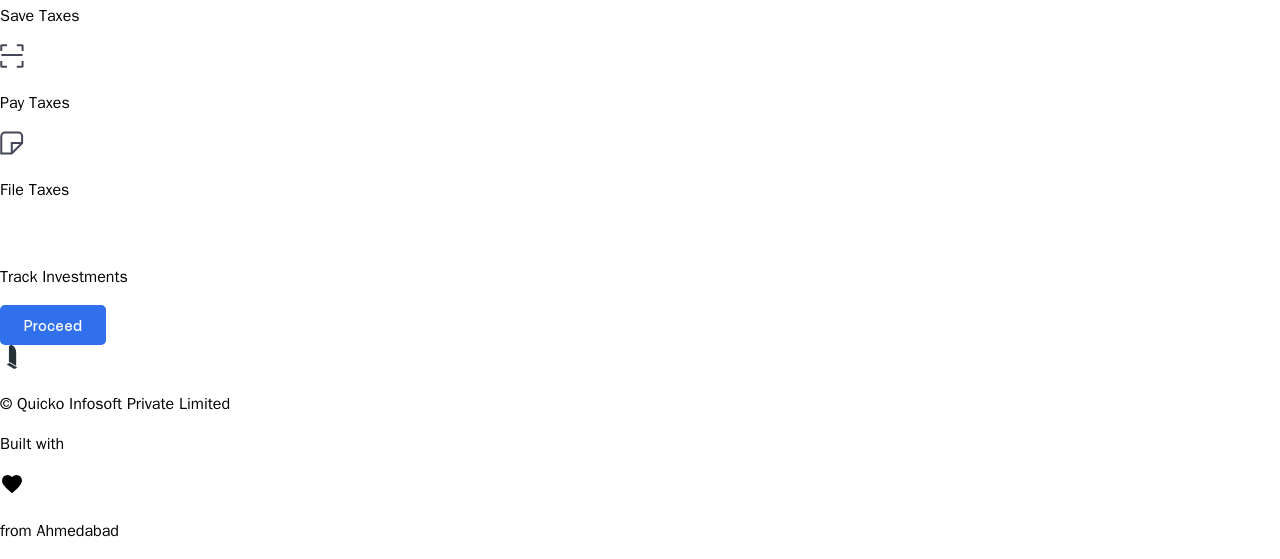 click on "Proceed" at bounding box center (53, 325) 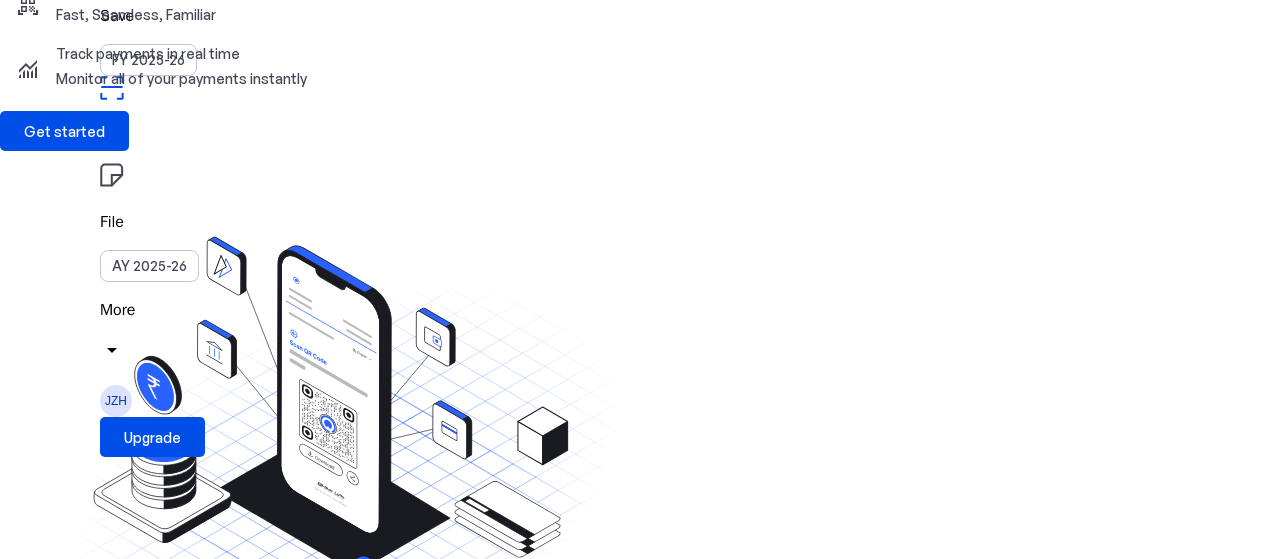 scroll, scrollTop: 200, scrollLeft: 0, axis: vertical 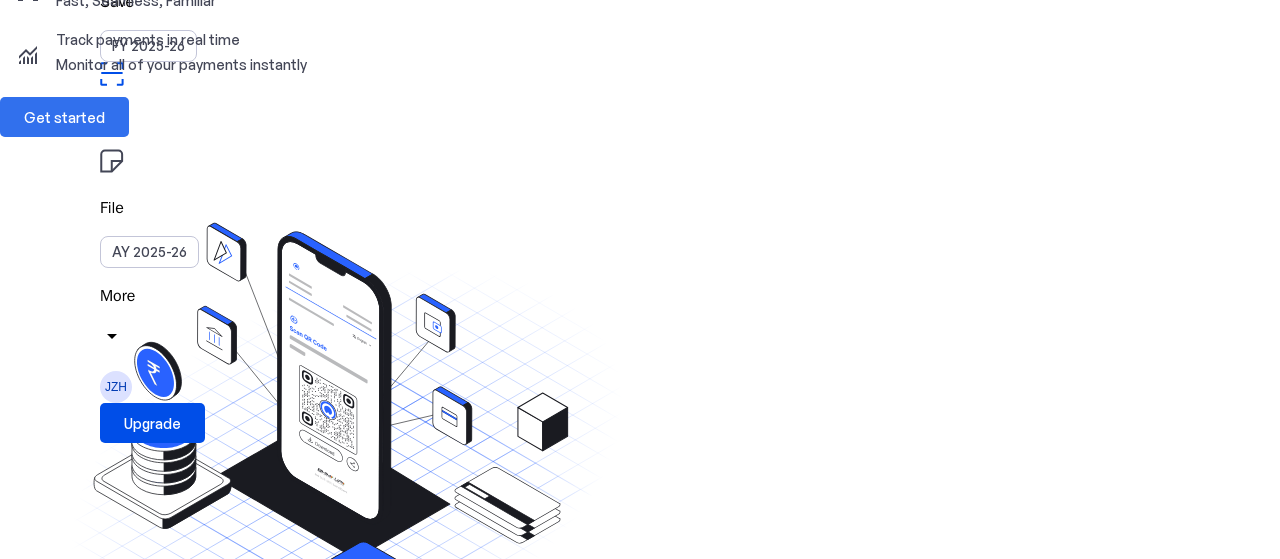 click at bounding box center (64, 117) 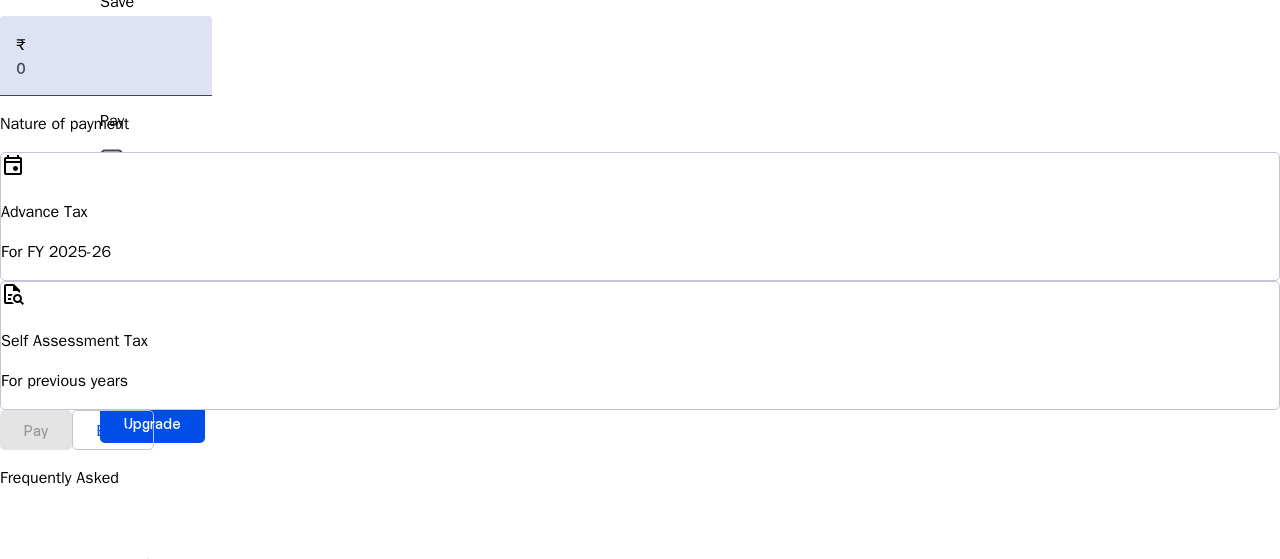 scroll, scrollTop: 0, scrollLeft: 0, axis: both 